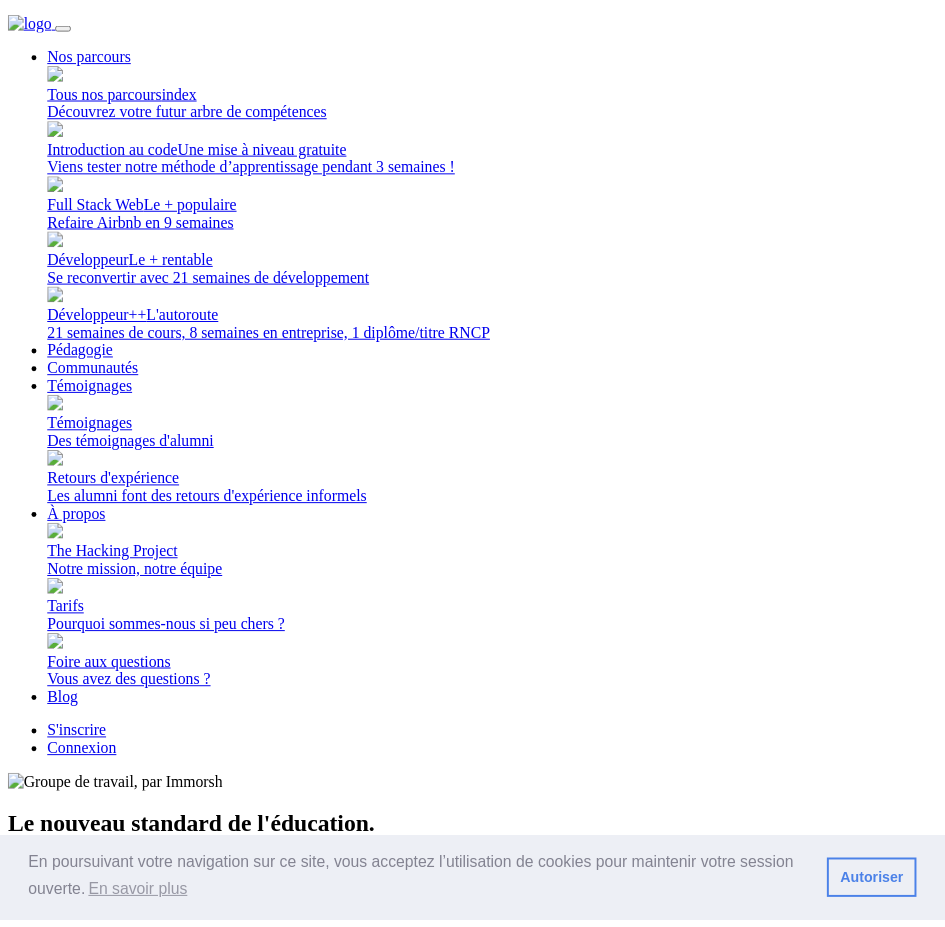 scroll, scrollTop: 0, scrollLeft: 0, axis: both 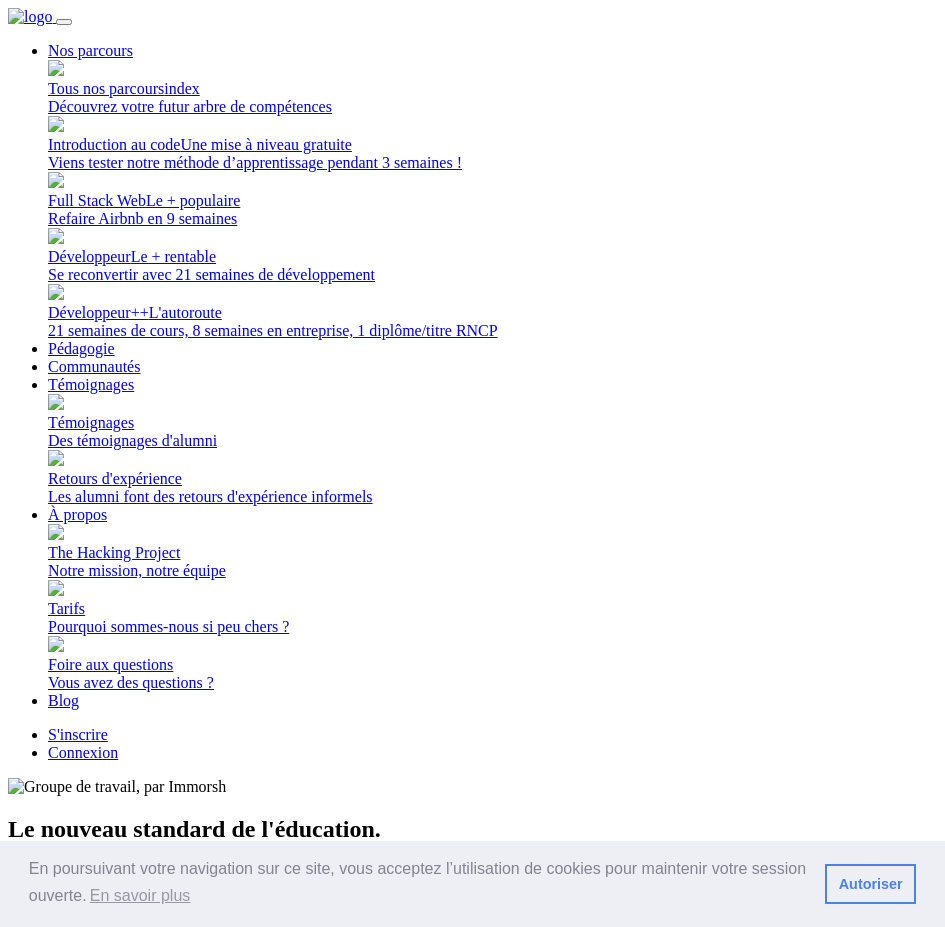 click at bounding box center (64, 22) 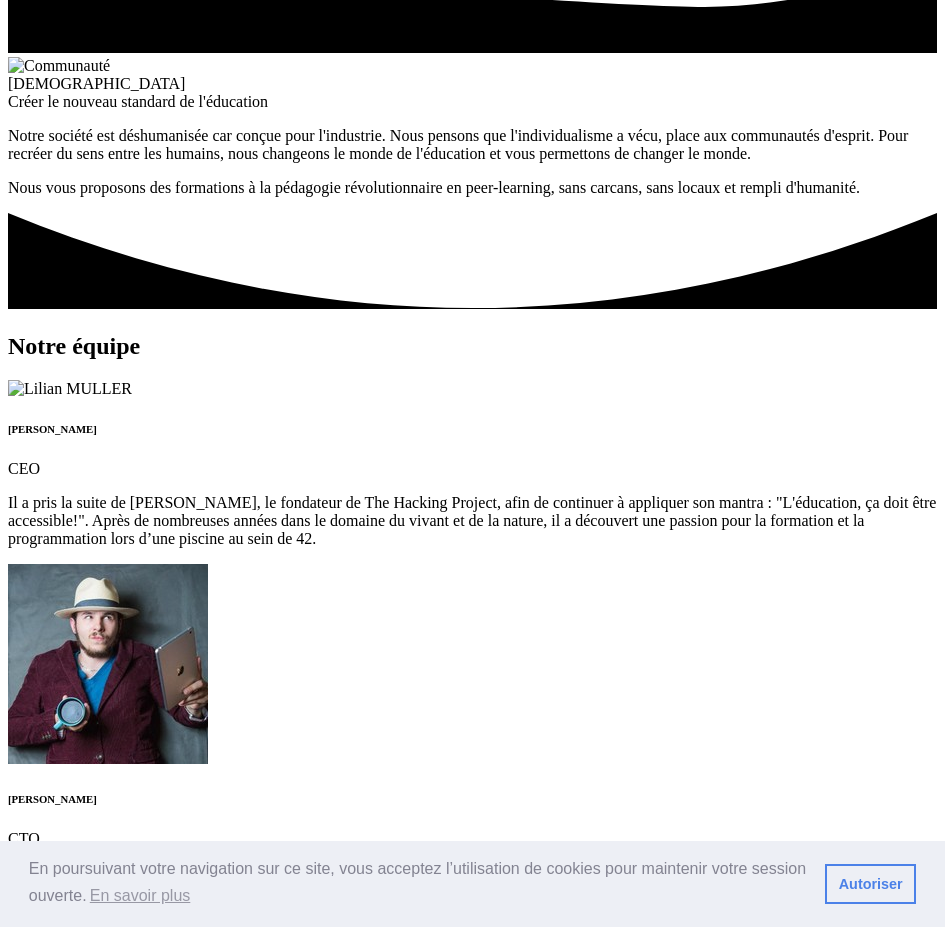 scroll, scrollTop: 900, scrollLeft: 0, axis: vertical 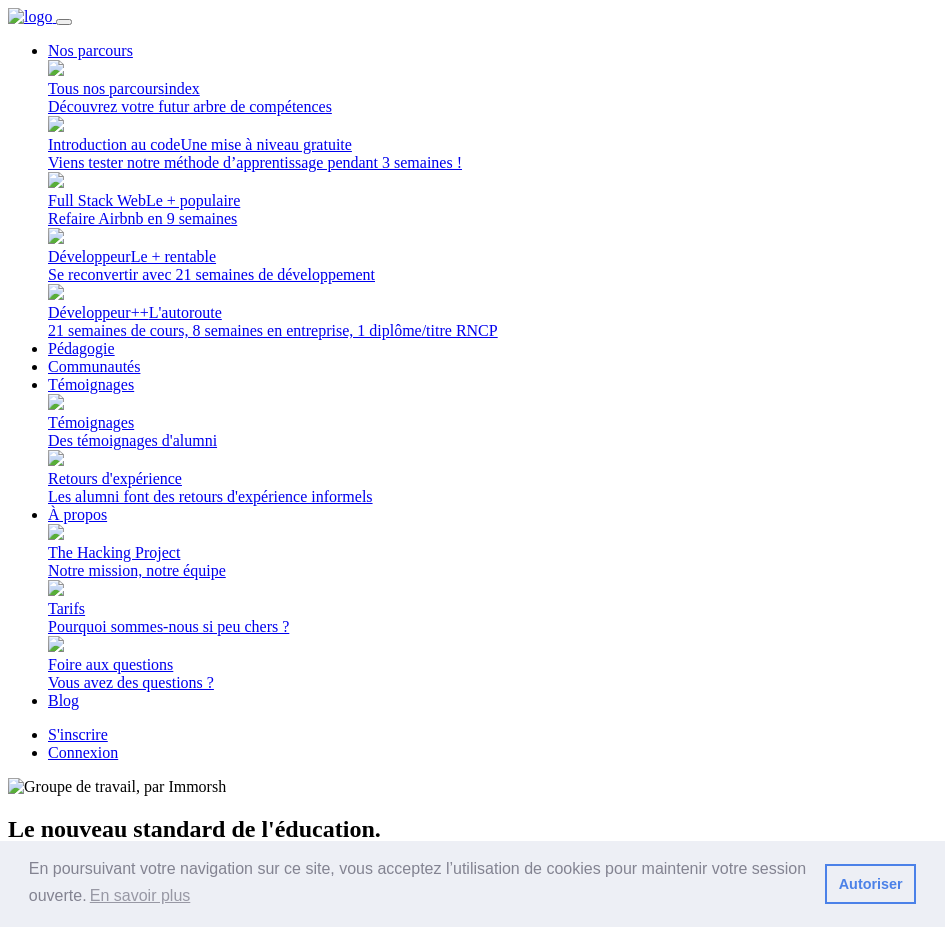 click at bounding box center (64, 22) 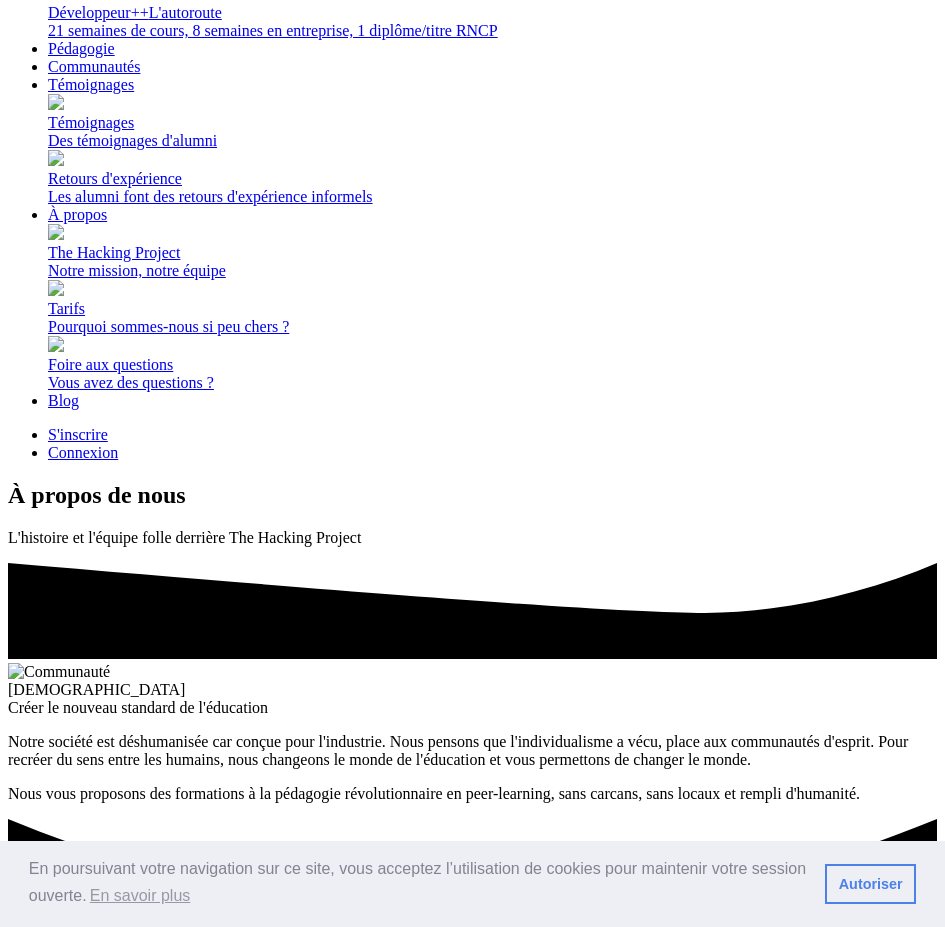 scroll, scrollTop: 0, scrollLeft: 0, axis: both 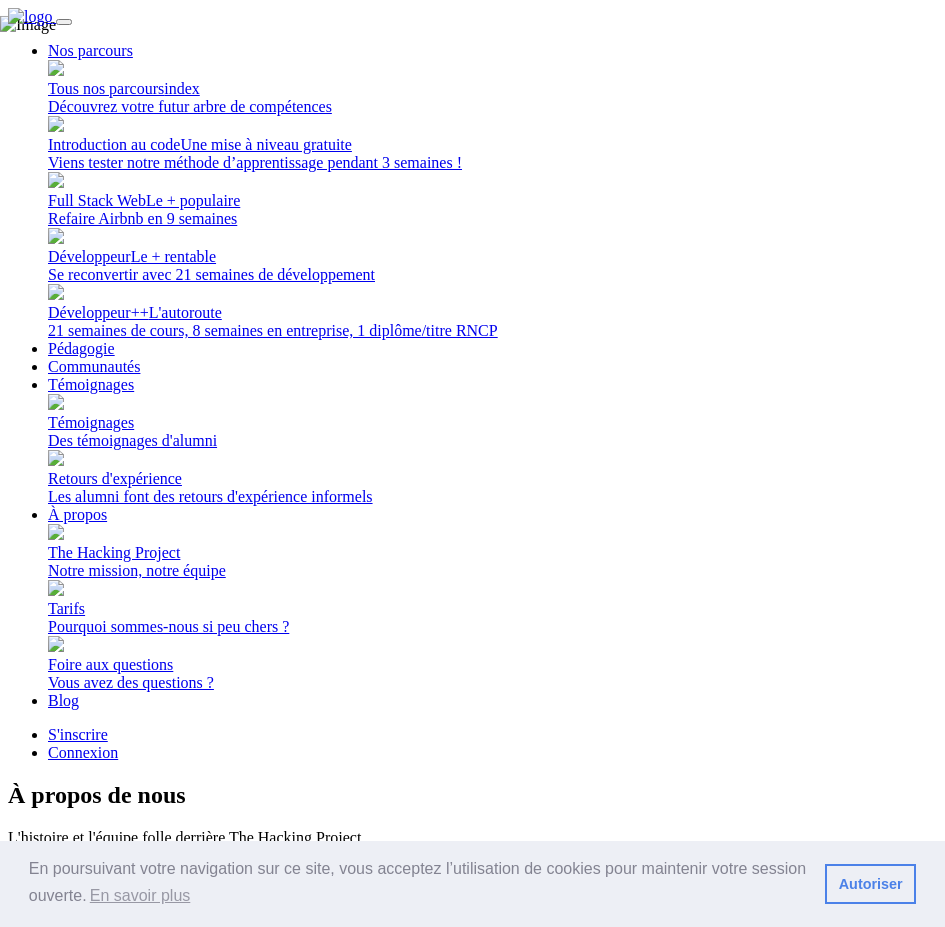 click at bounding box center (30, 17) 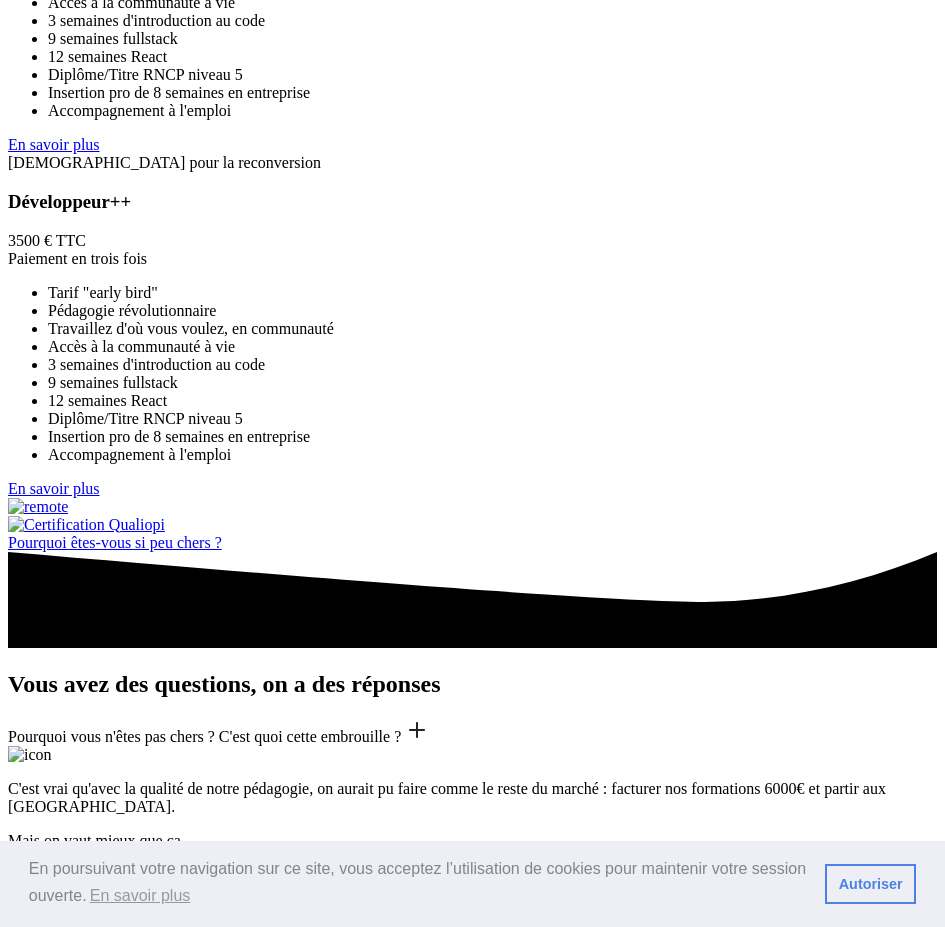 scroll, scrollTop: 3200, scrollLeft: 0, axis: vertical 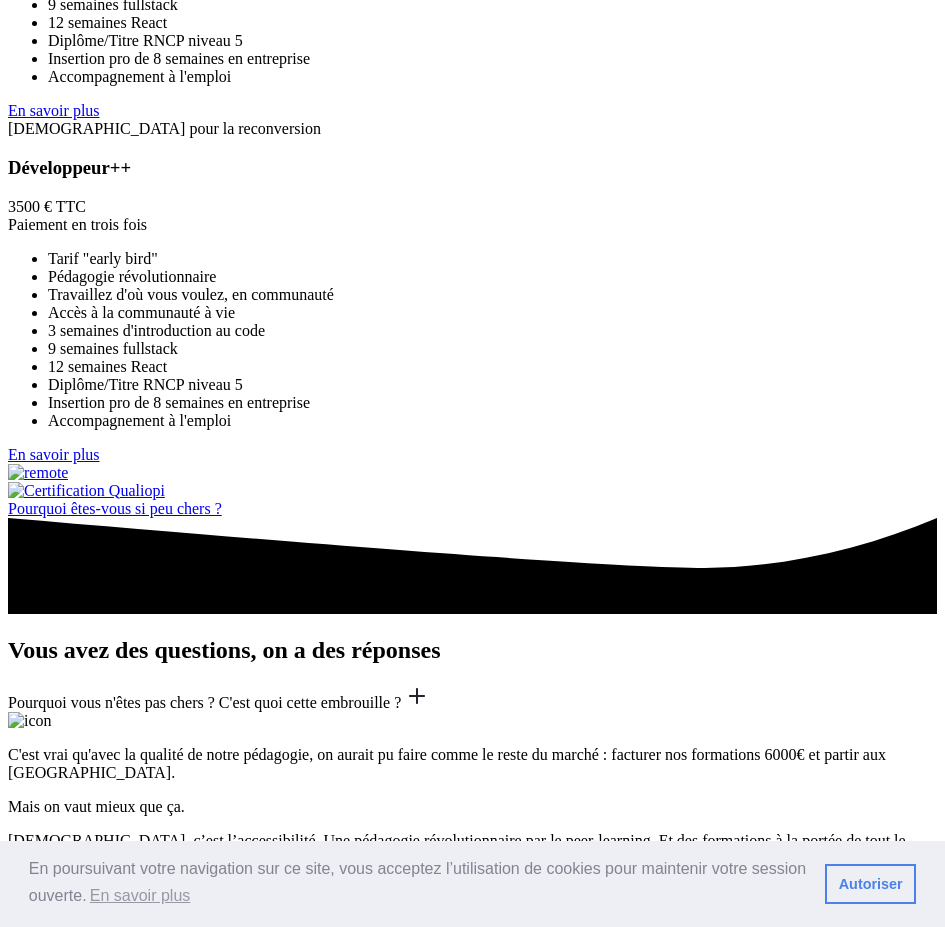 click at bounding box center (76, -679) 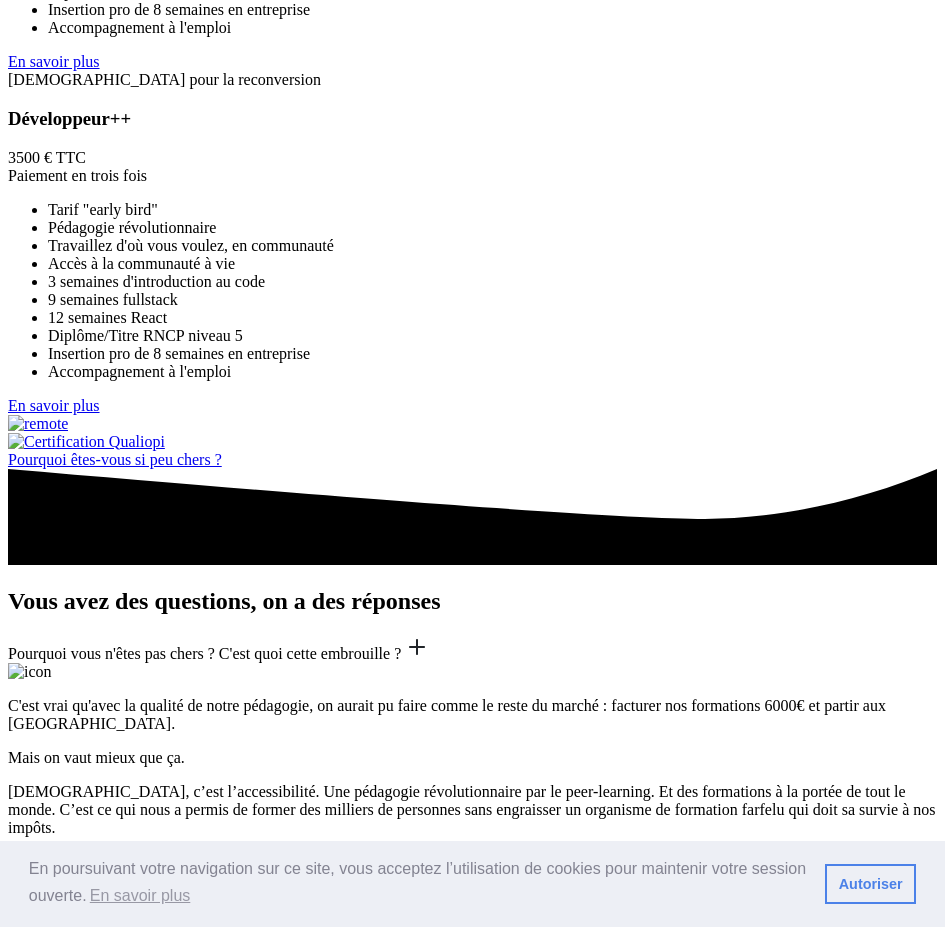 scroll, scrollTop: 3165, scrollLeft: 0, axis: vertical 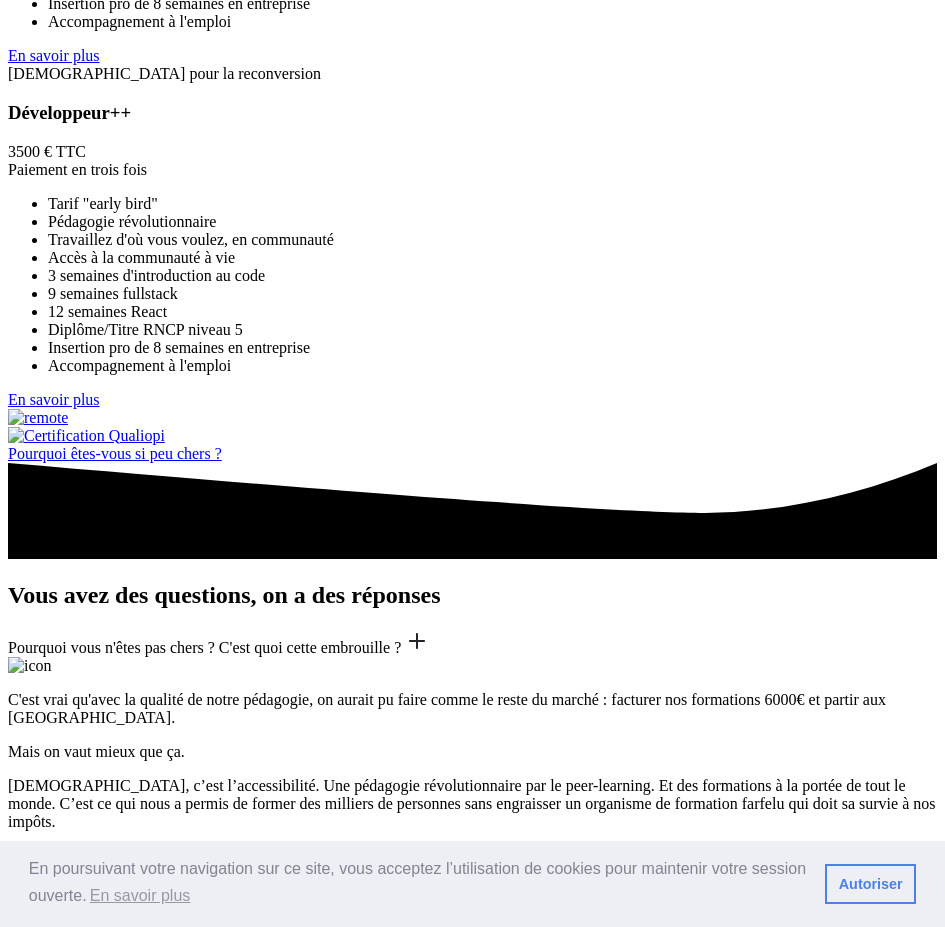 click at bounding box center (83, -680) 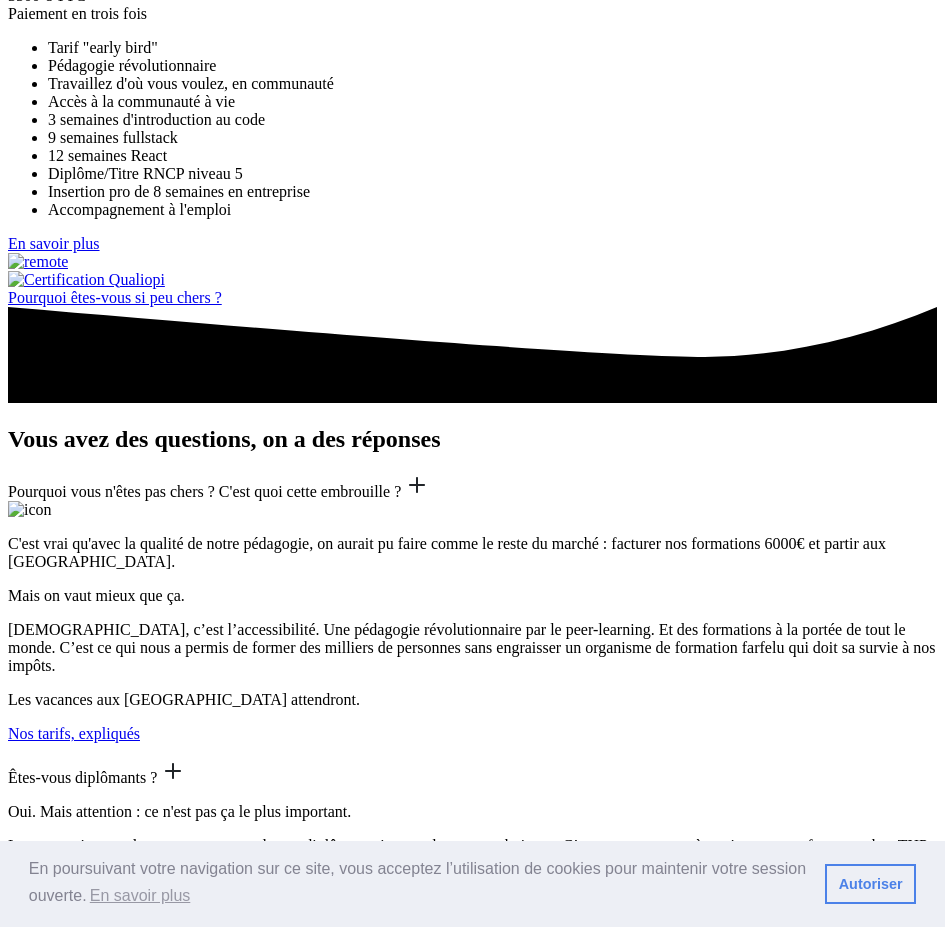 scroll, scrollTop: 3365, scrollLeft: 0, axis: vertical 